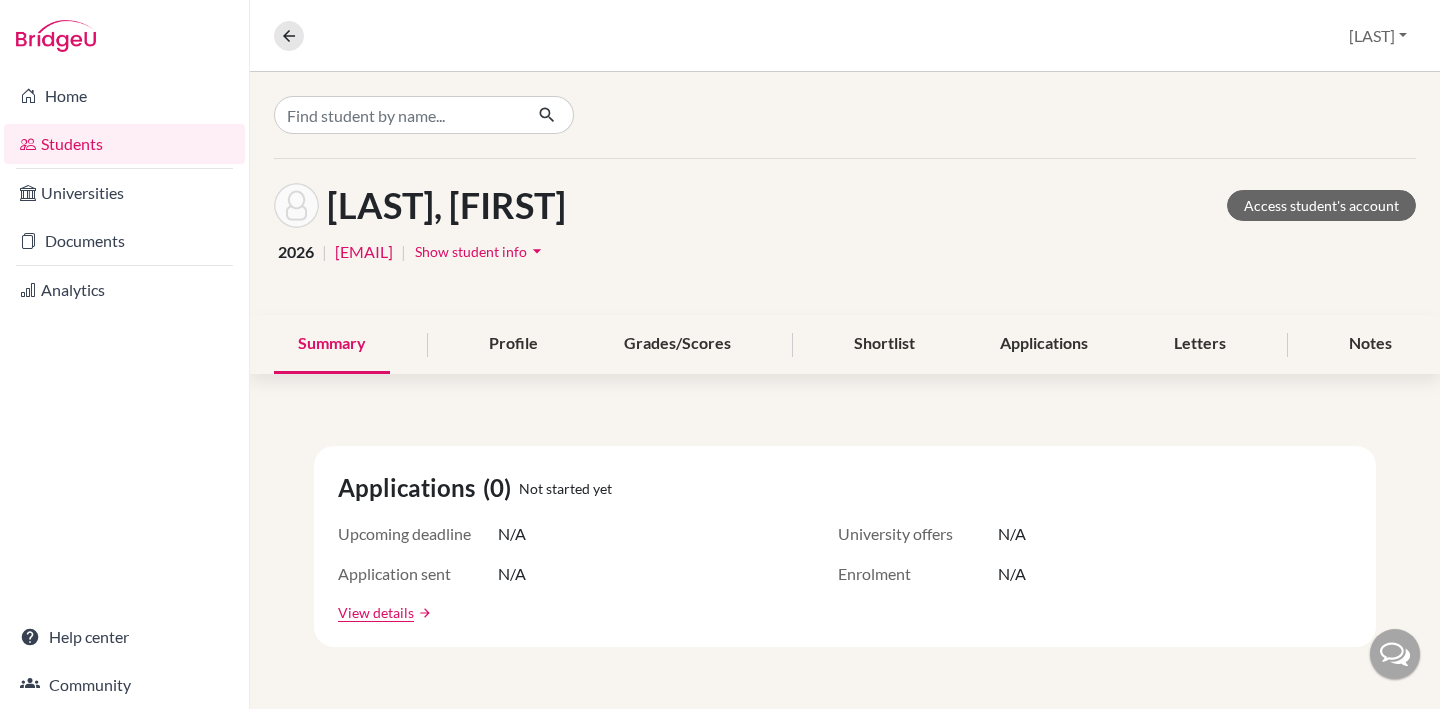 scroll, scrollTop: 0, scrollLeft: 0, axis: both 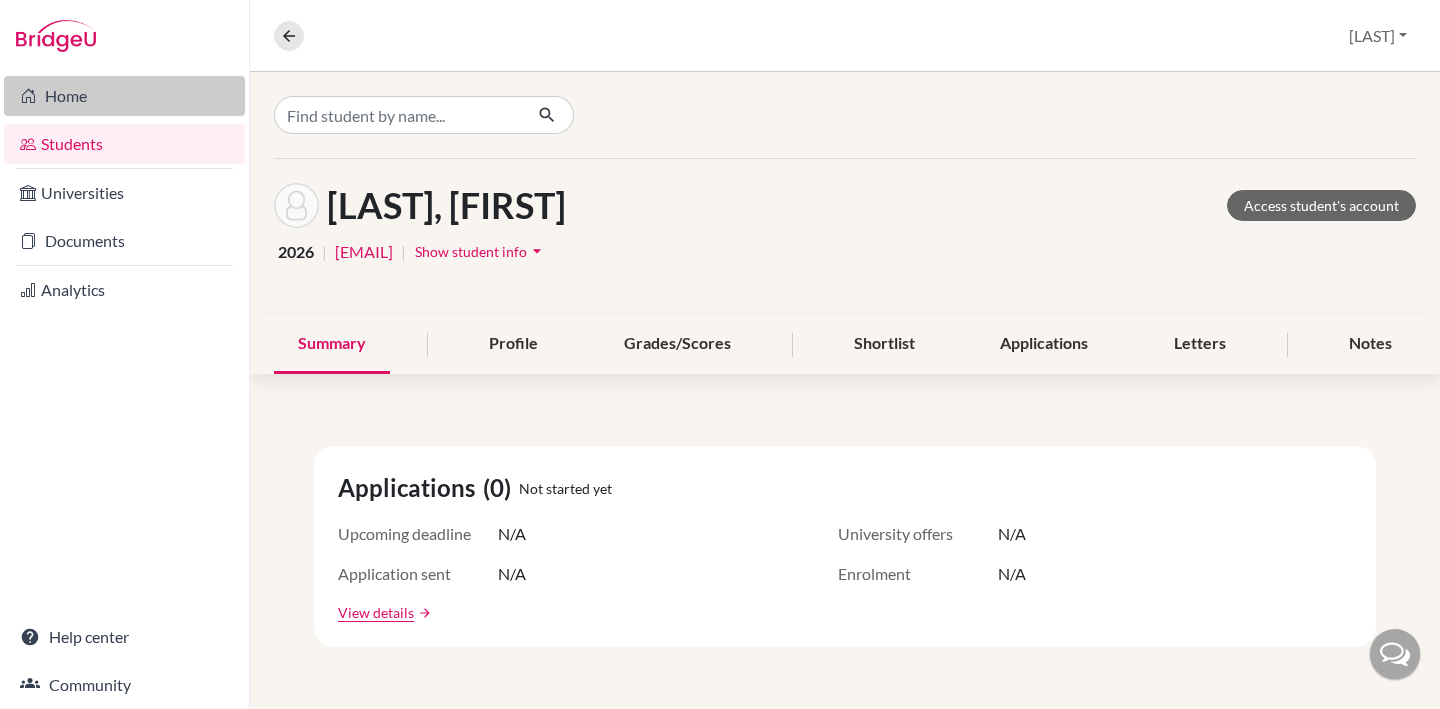 click on "Home" at bounding box center (124, 96) 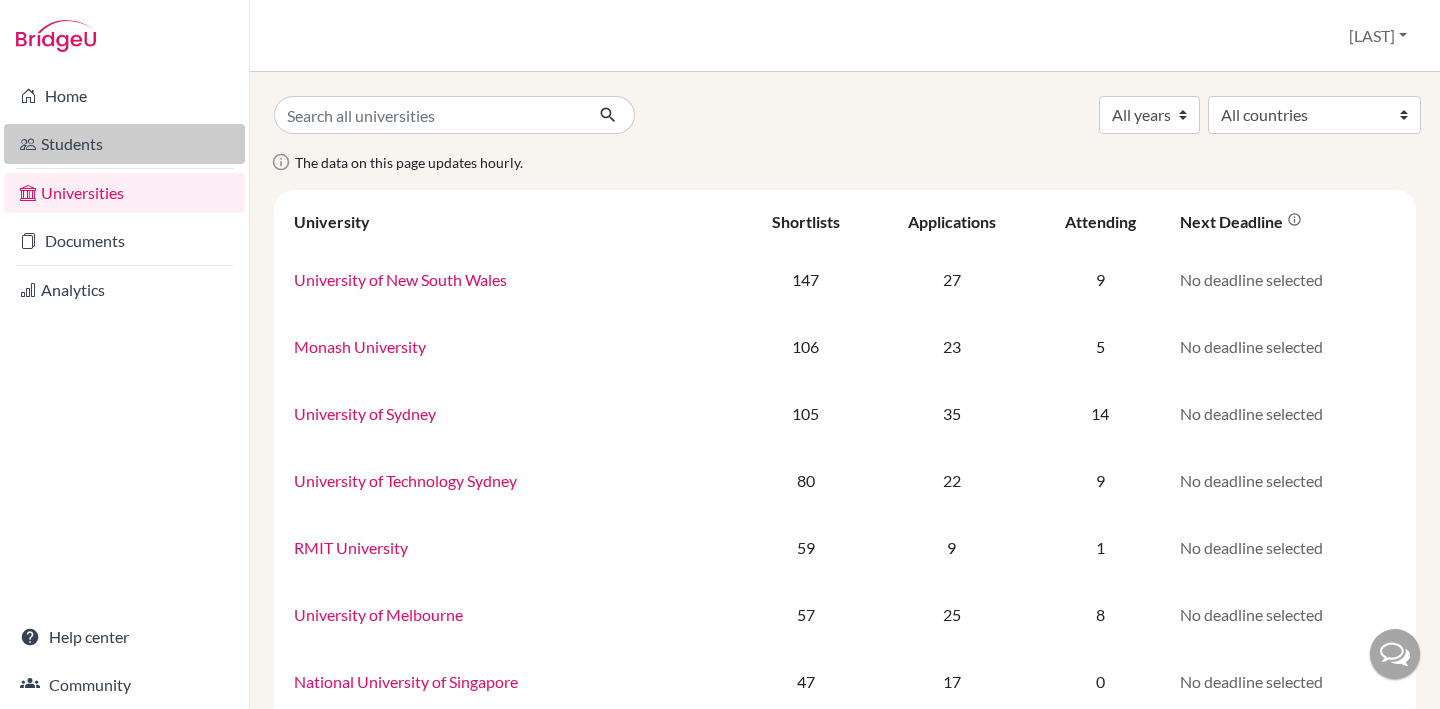 scroll, scrollTop: 0, scrollLeft: 0, axis: both 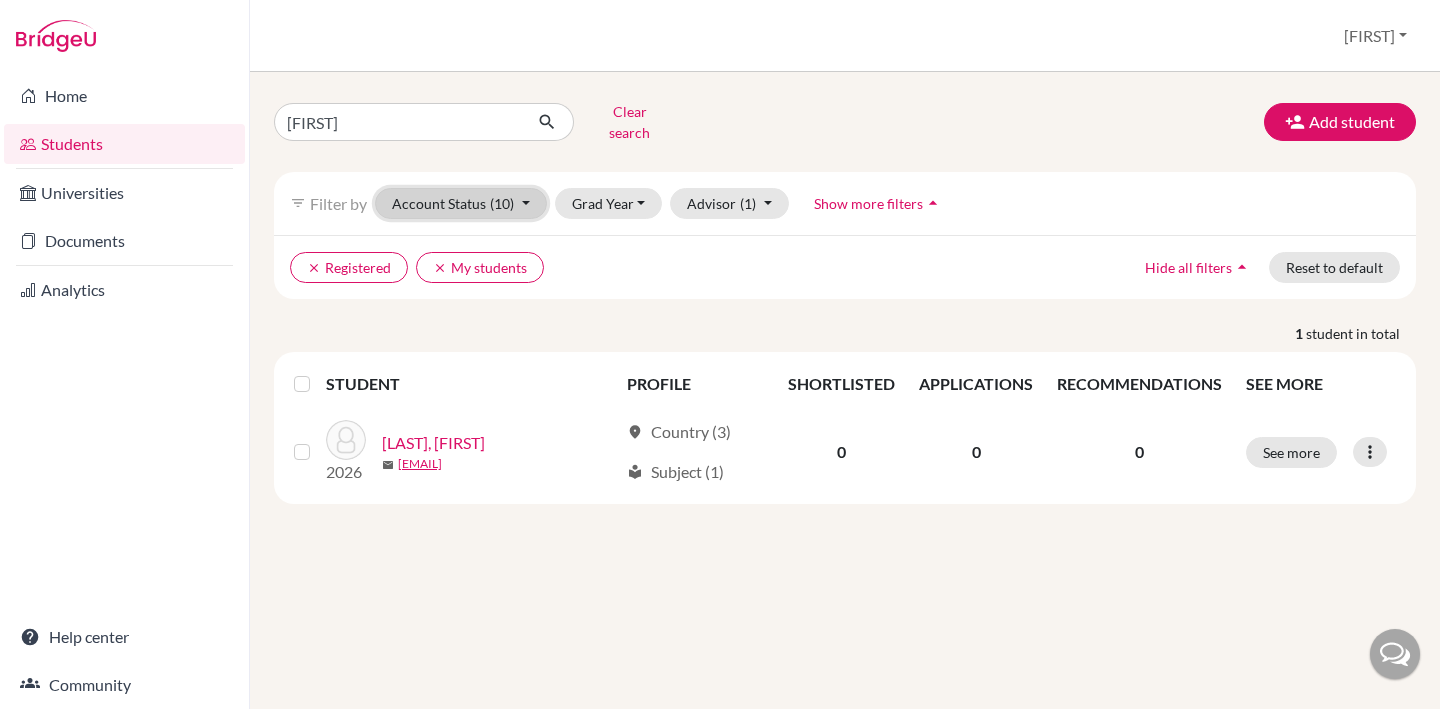 click on "Account Status (10)" at bounding box center (461, 203) 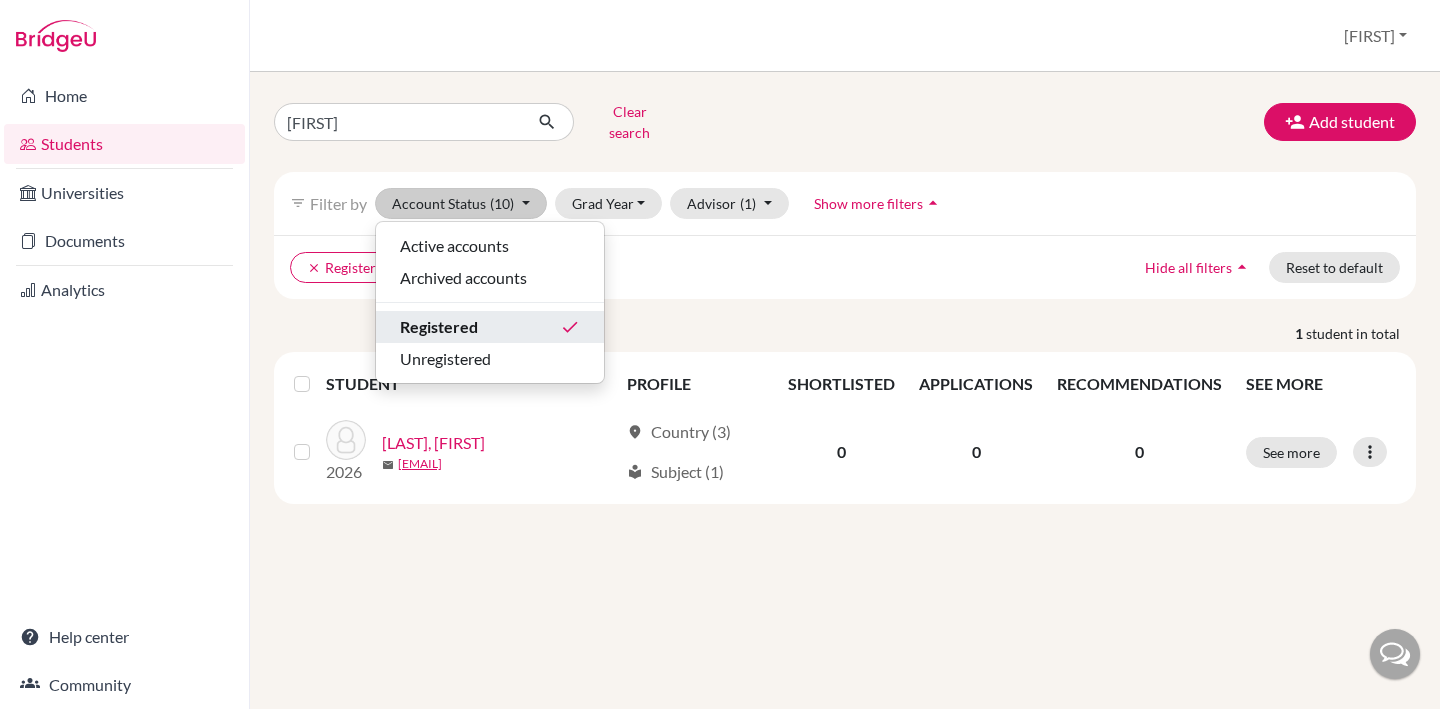click on "Registered done" at bounding box center [490, 327] 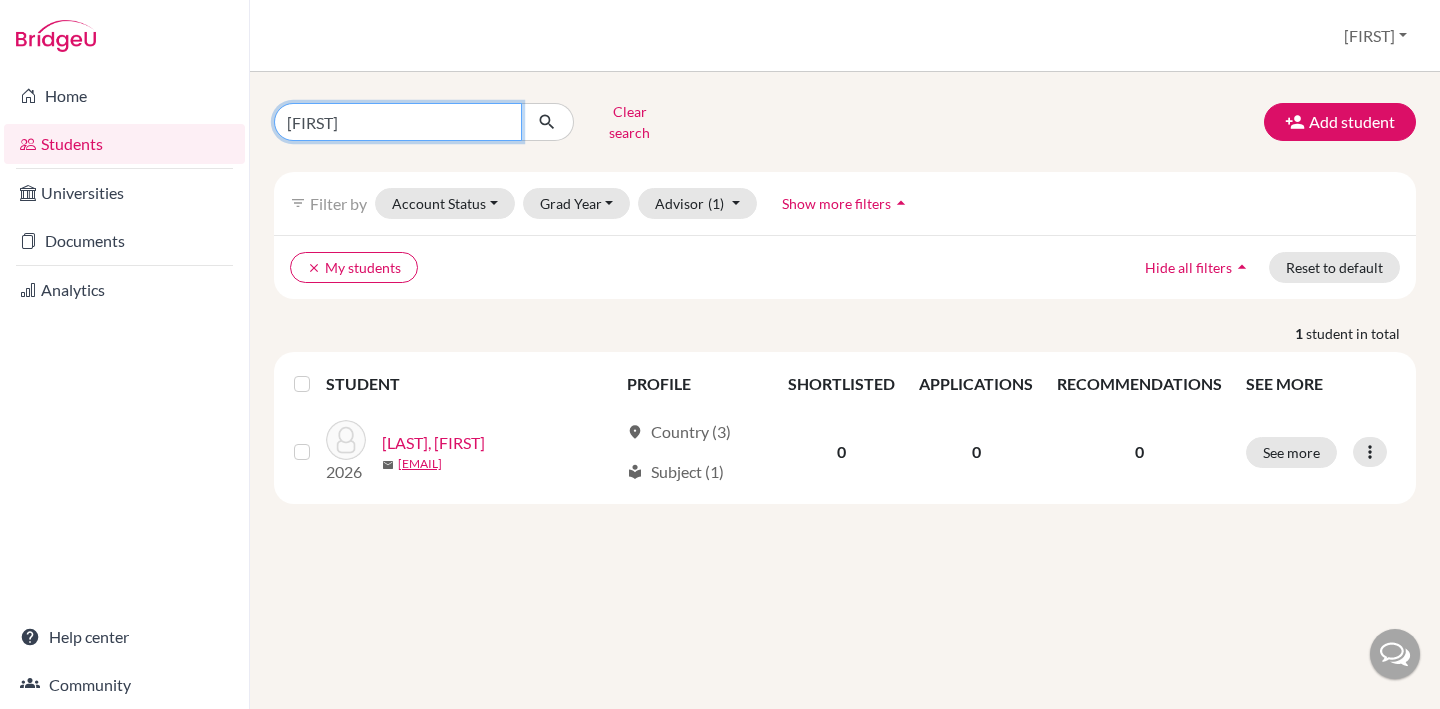 click on "[FIRST]" at bounding box center [398, 122] 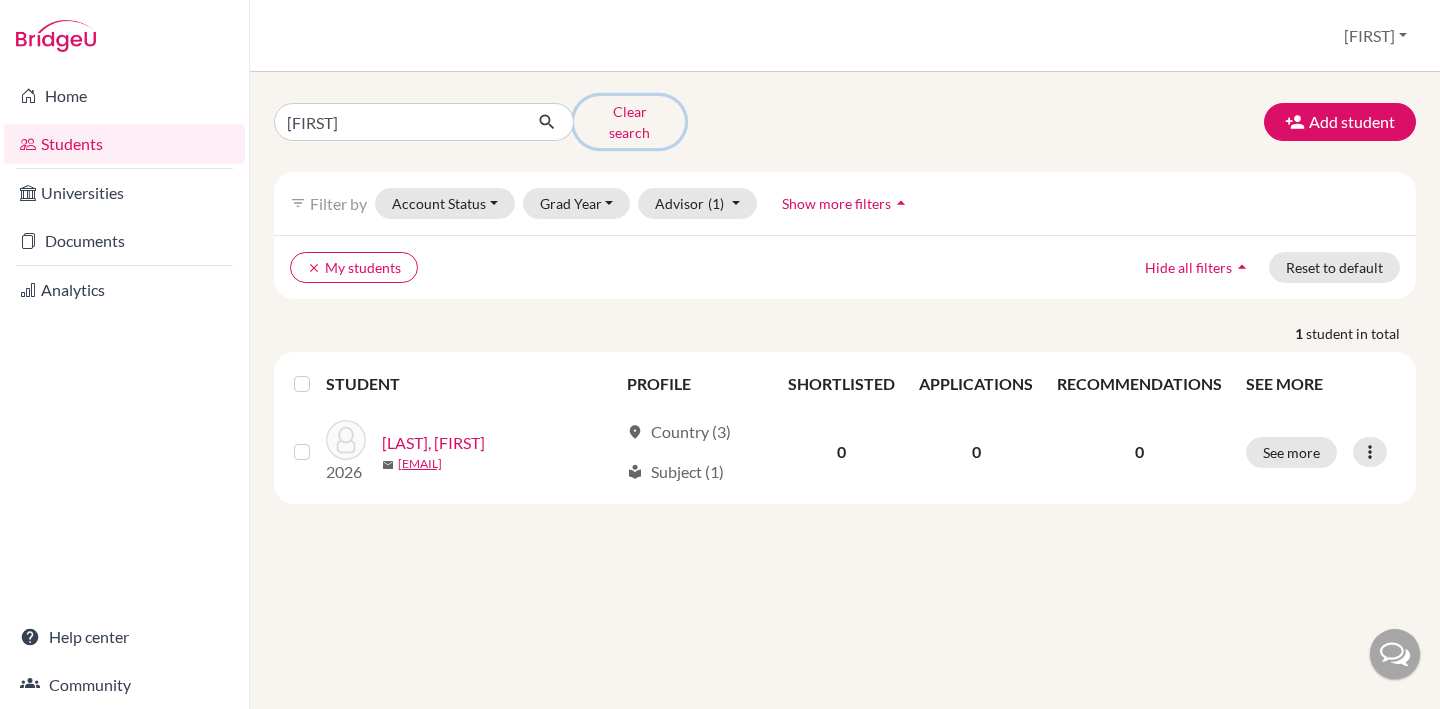 click on "Clear search" at bounding box center [629, 122] 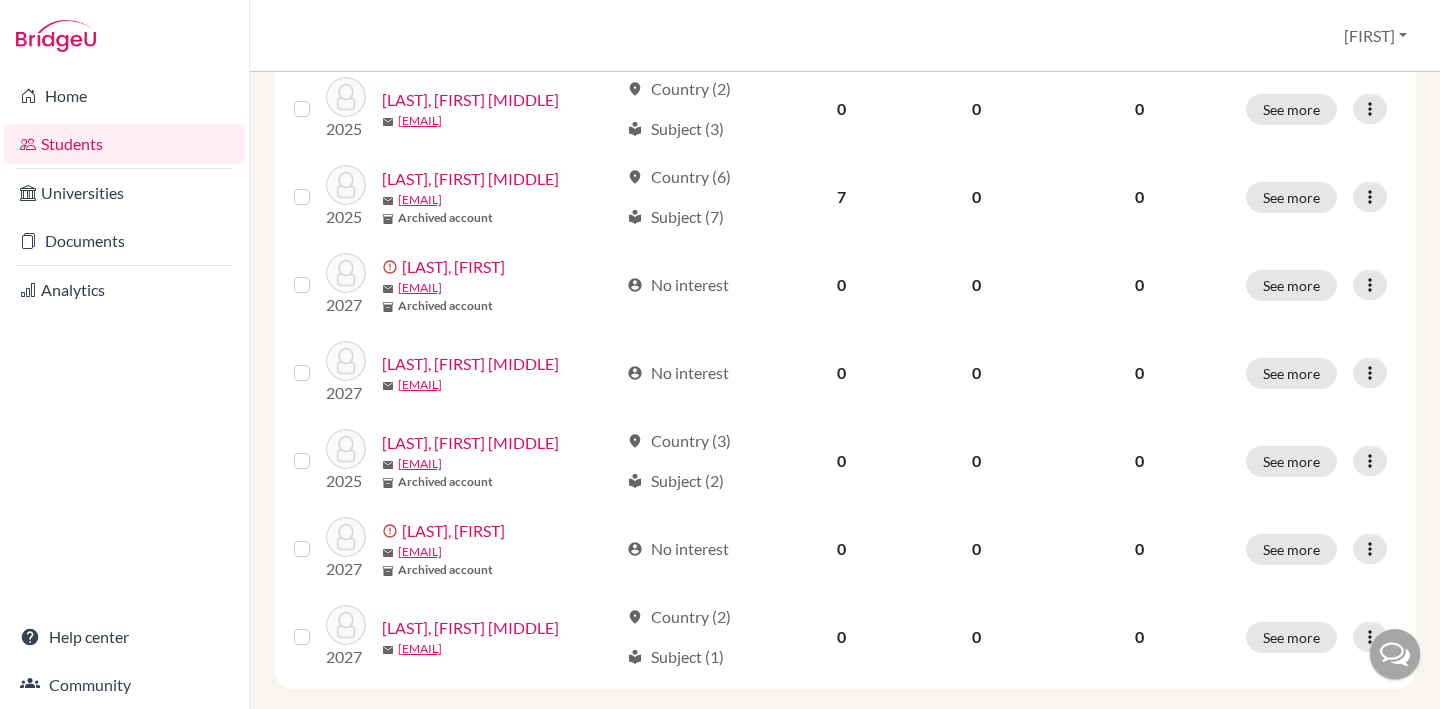 scroll, scrollTop: 1570, scrollLeft: 0, axis: vertical 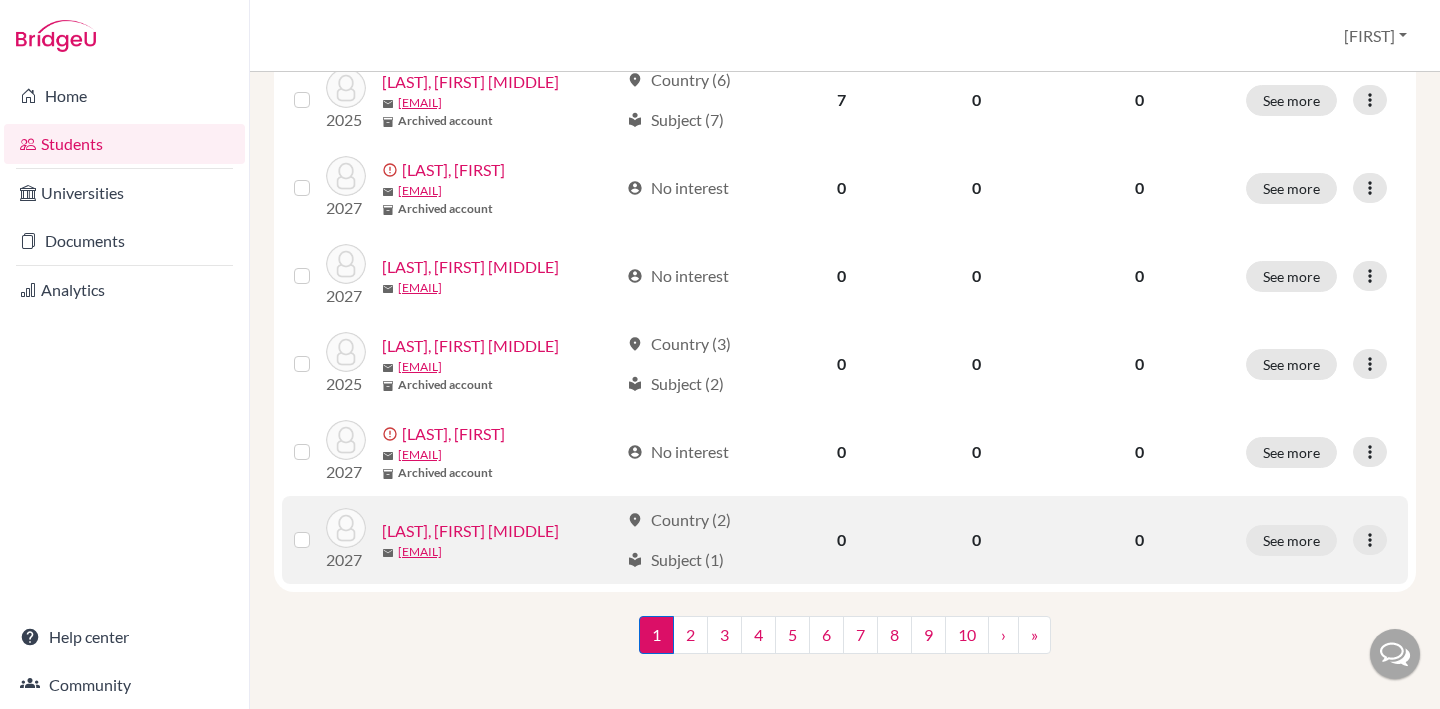 click on "[LAST], [FIRST] [MIDDLE]" at bounding box center [470, 531] 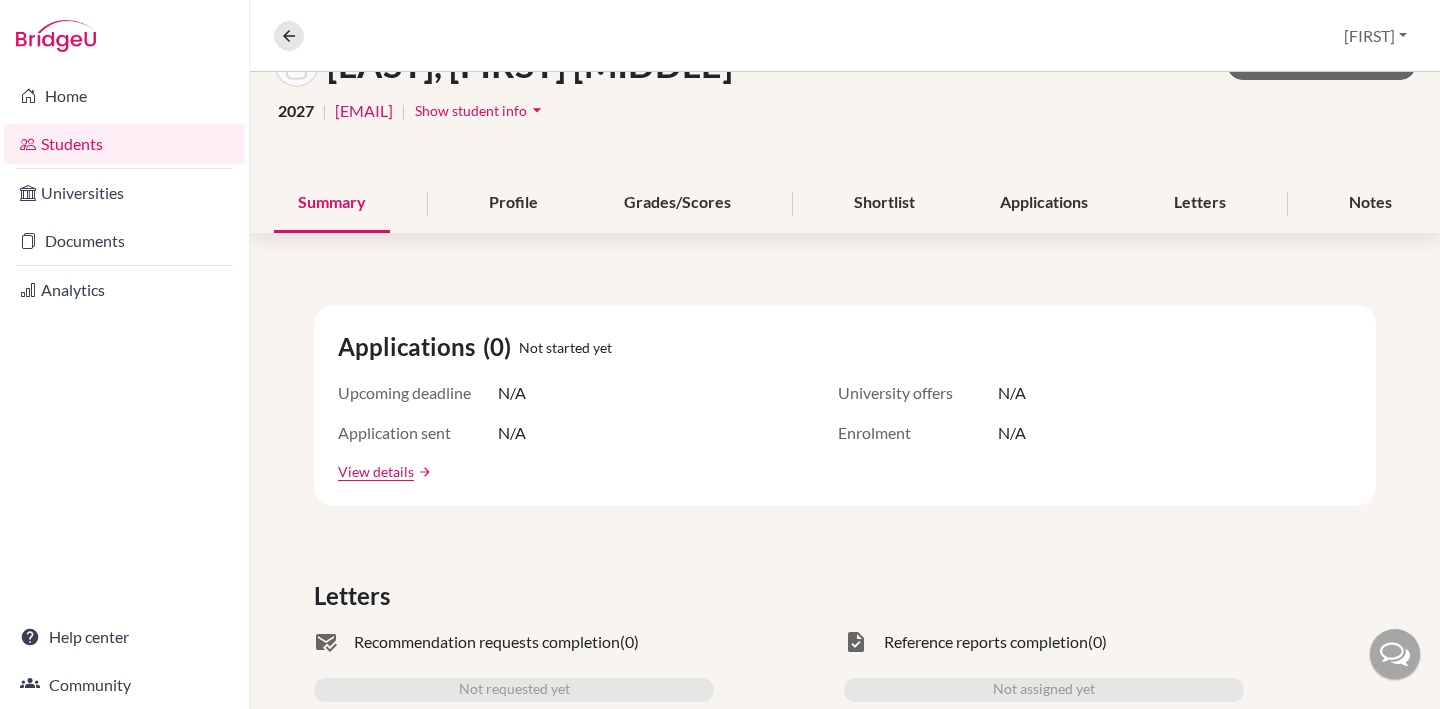 scroll, scrollTop: 75, scrollLeft: 0, axis: vertical 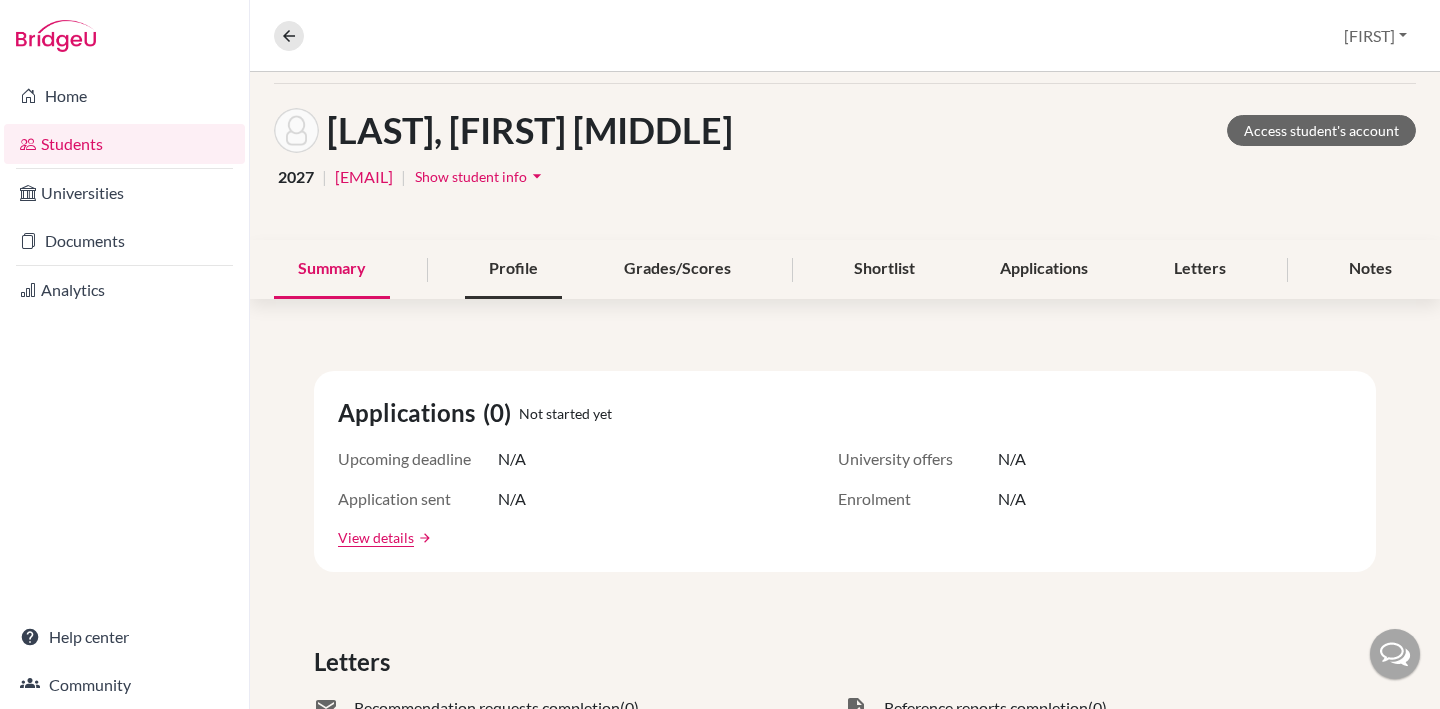 click on "Profile" at bounding box center [513, 269] 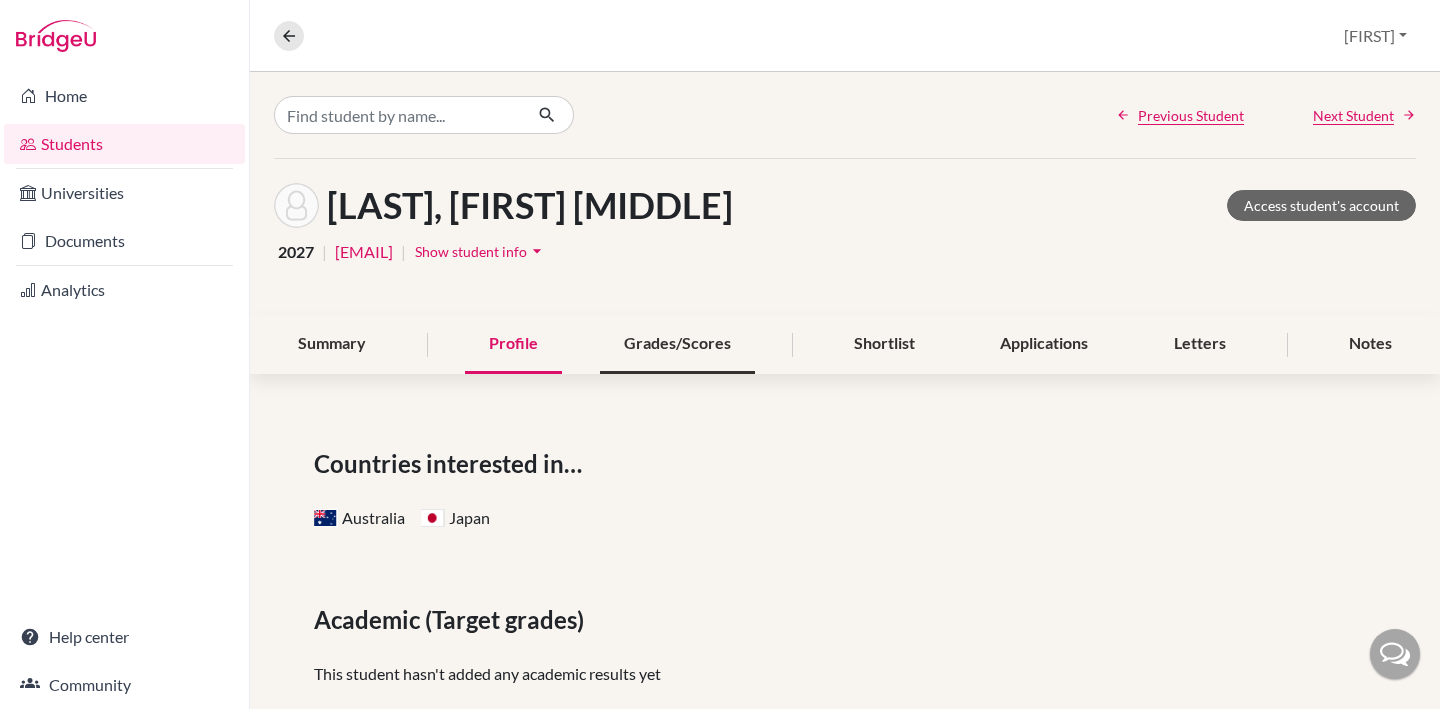 click on "Grades/Scores" at bounding box center (677, 344) 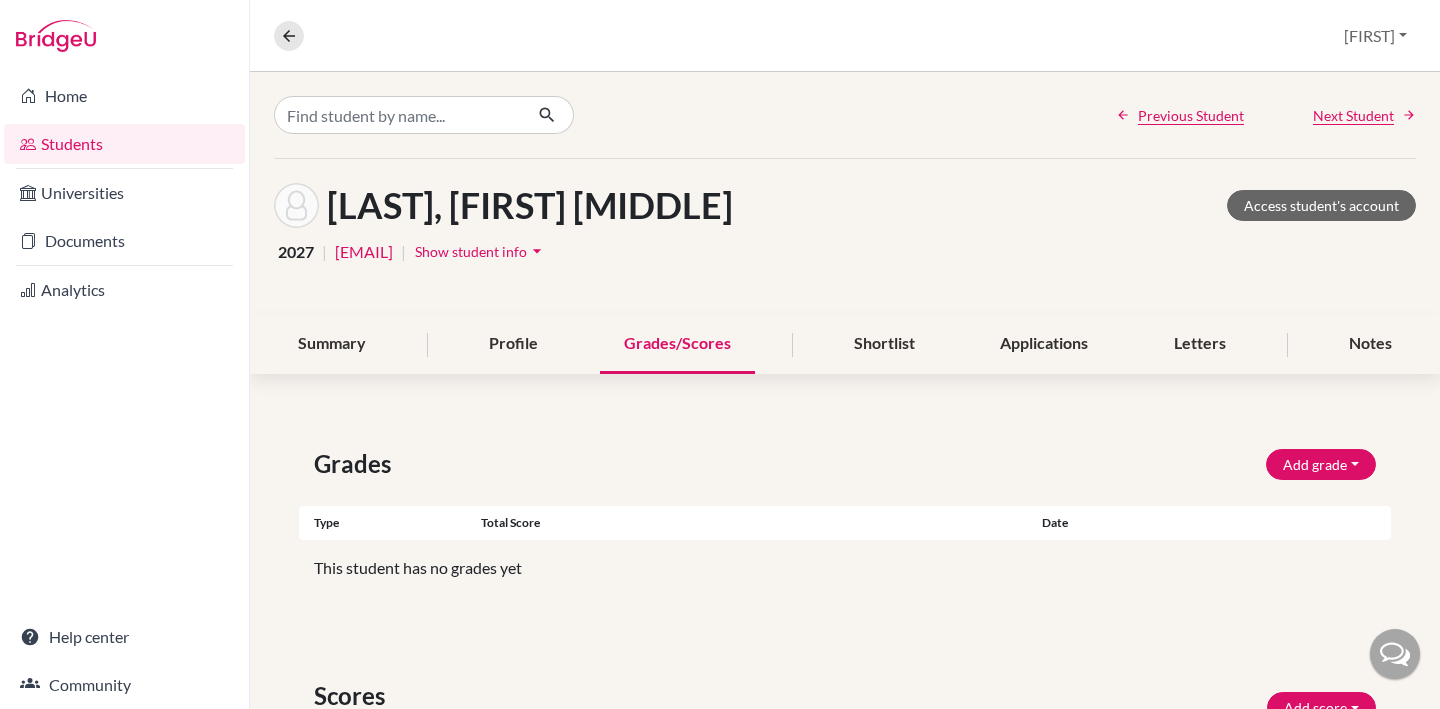 click on "Grades/Scores" at bounding box center (677, 344) 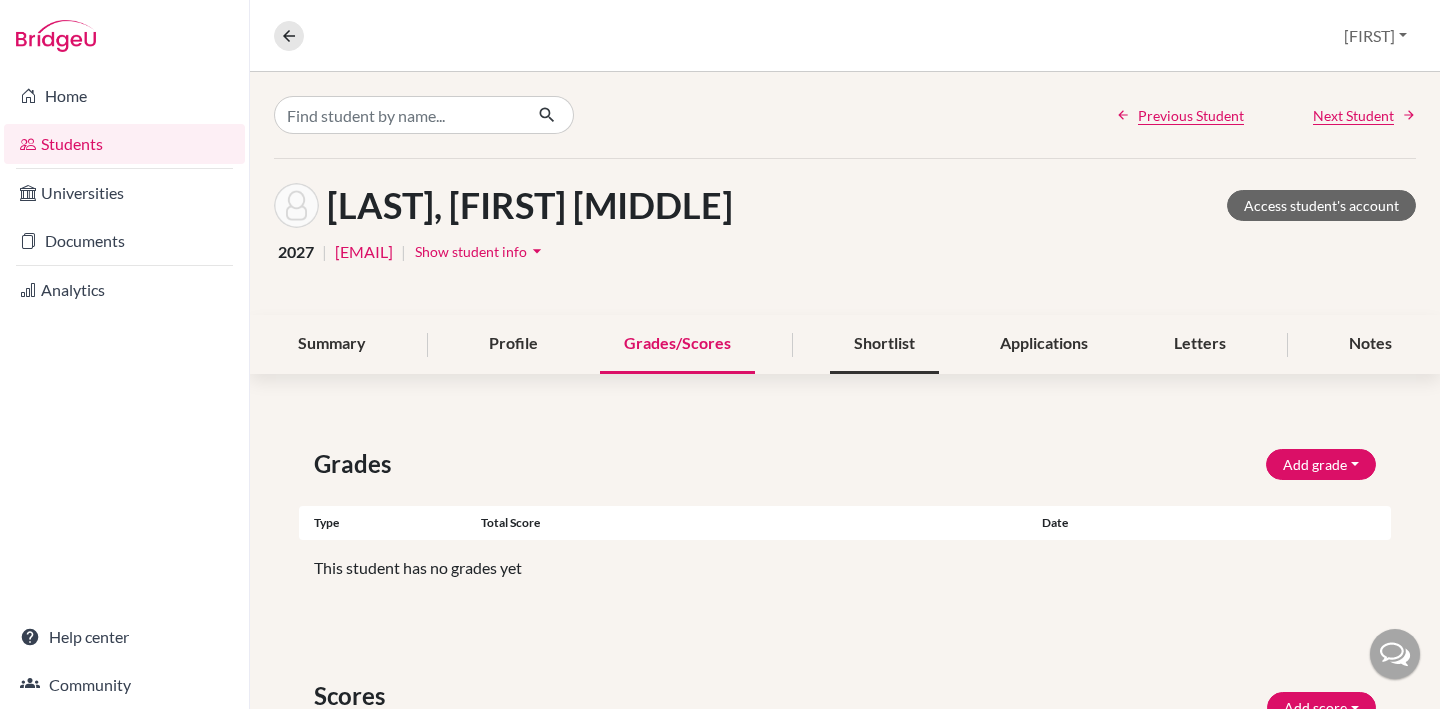 click on "Shortlist" at bounding box center (884, 344) 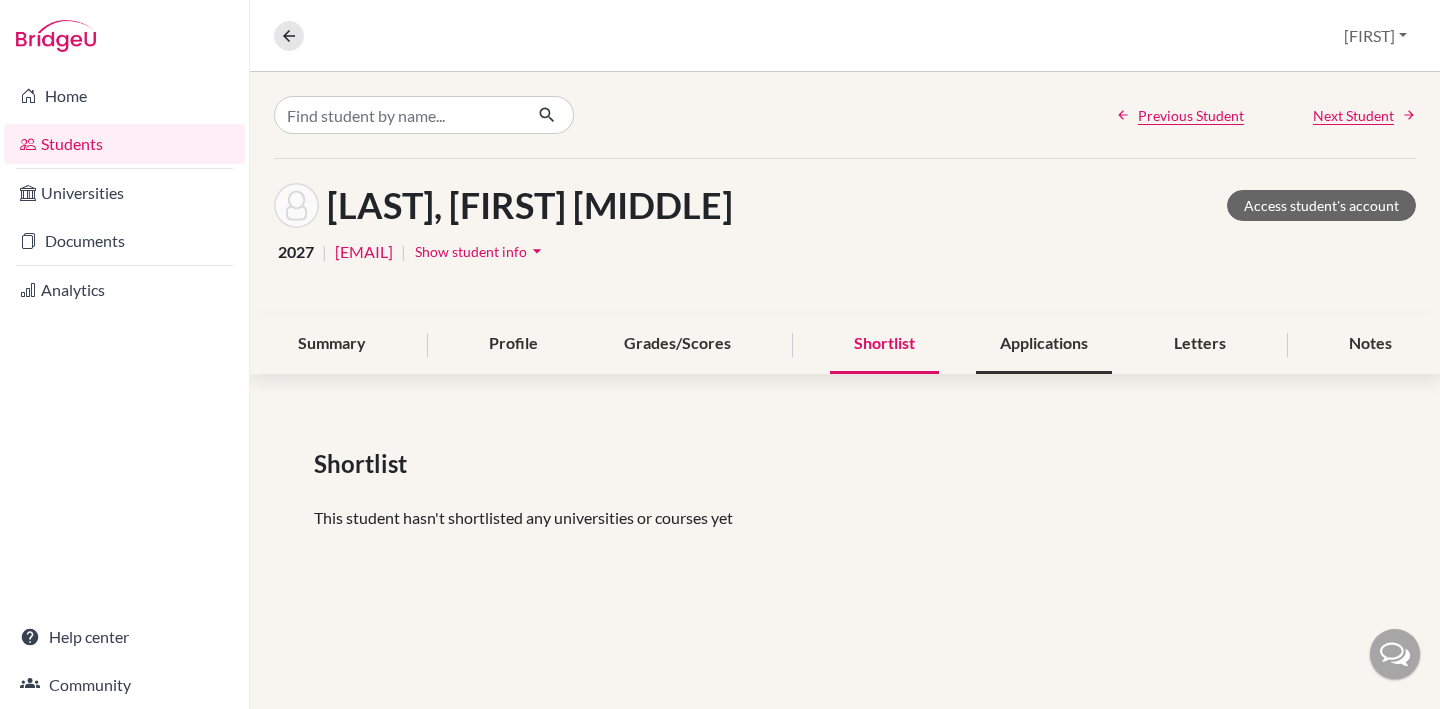 click on "Applications" at bounding box center (1044, 344) 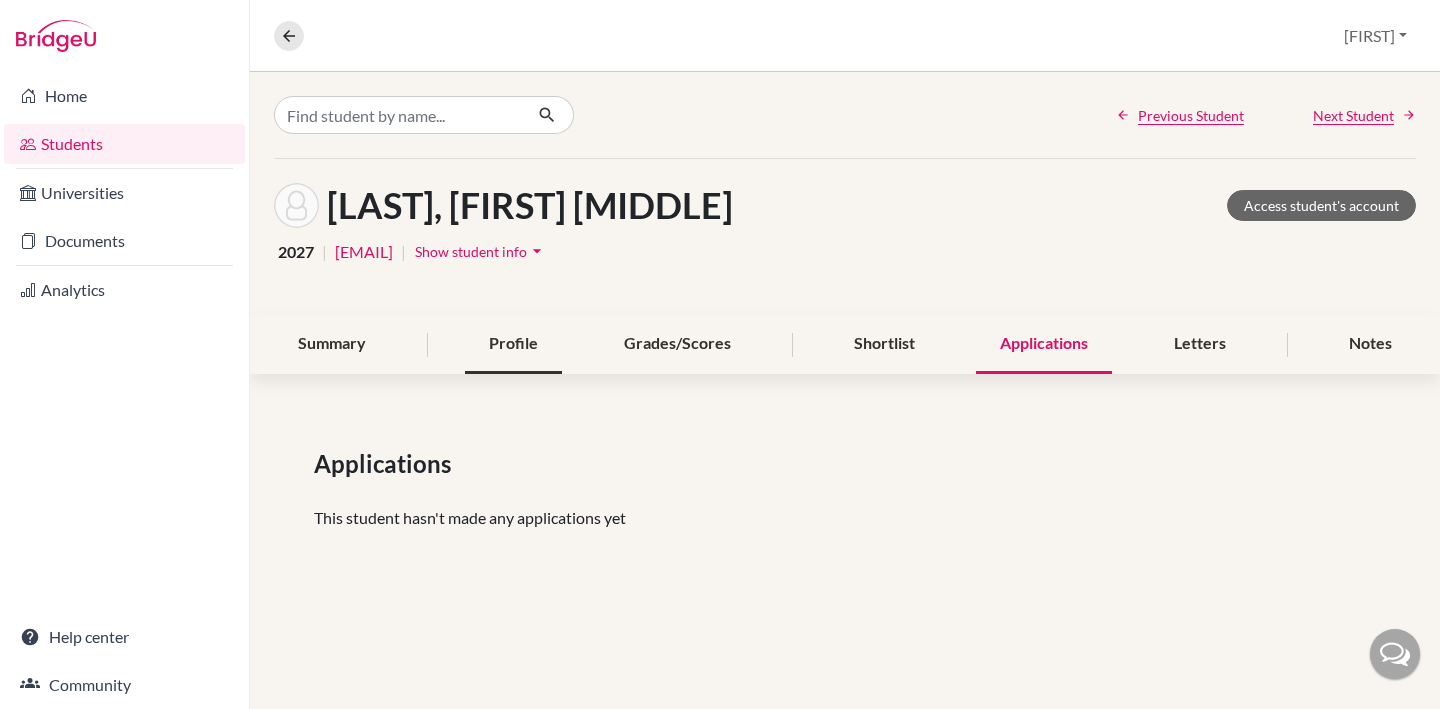 click on "Profile" at bounding box center (513, 344) 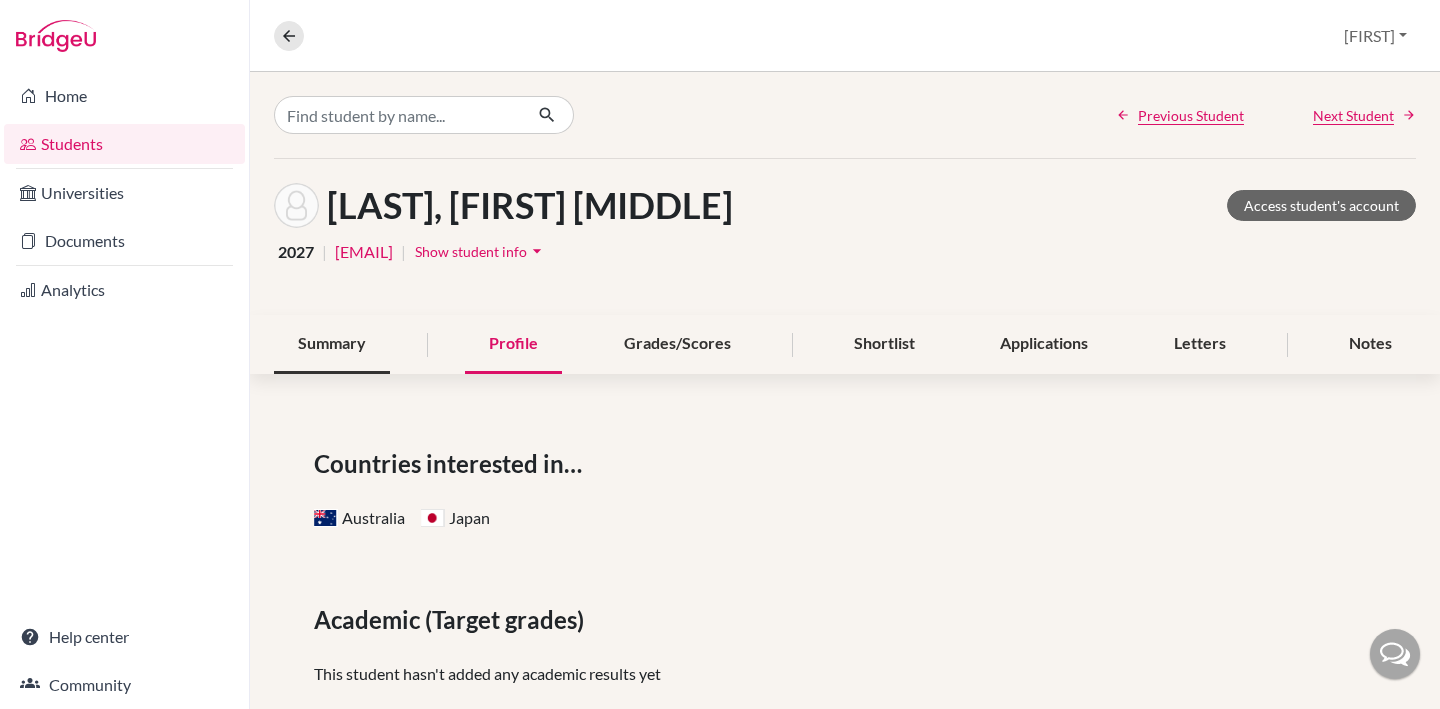 click on "Summary" at bounding box center [332, 344] 